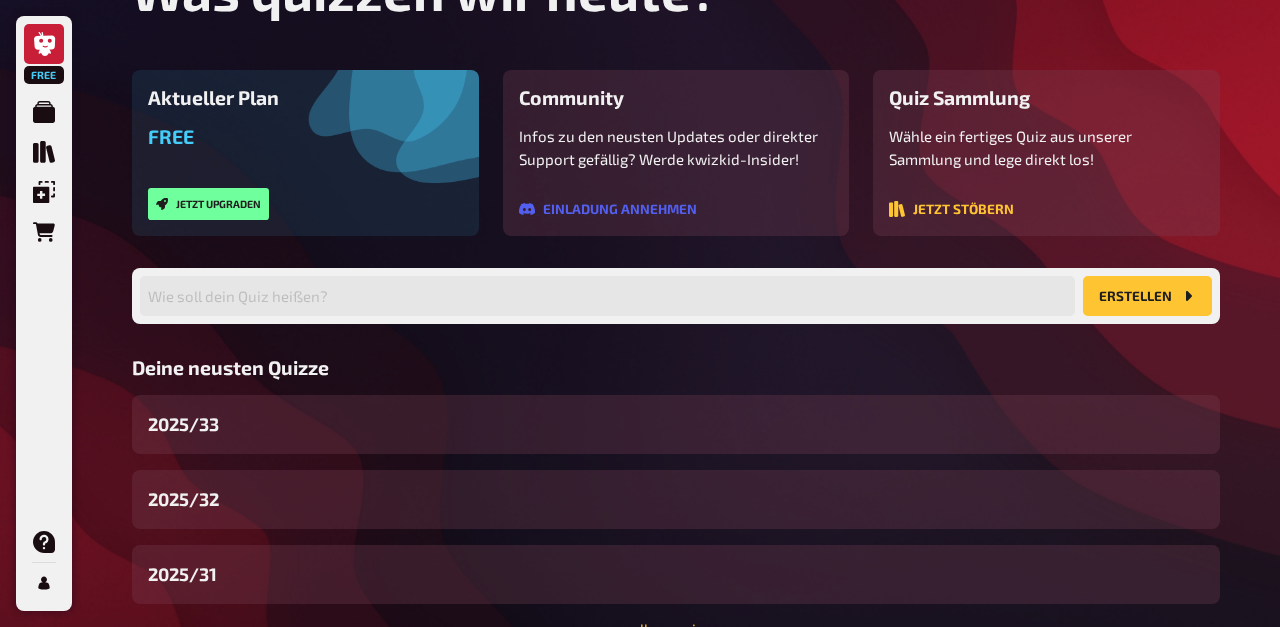 scroll, scrollTop: 179, scrollLeft: 0, axis: vertical 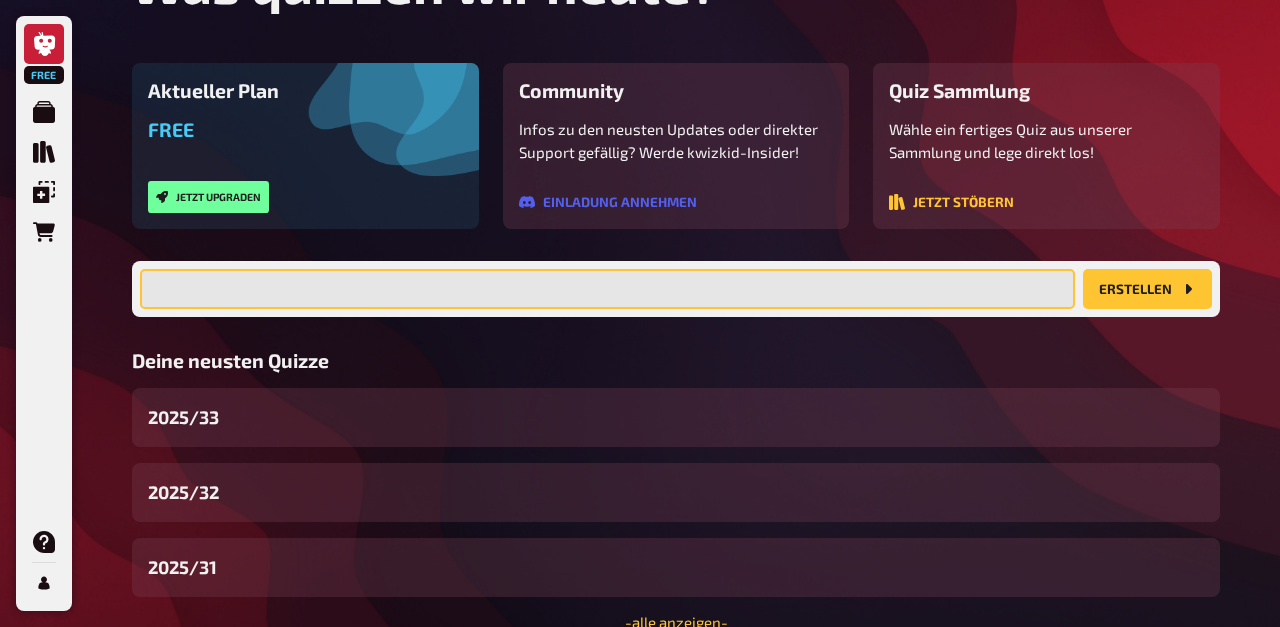 click at bounding box center (607, 289) 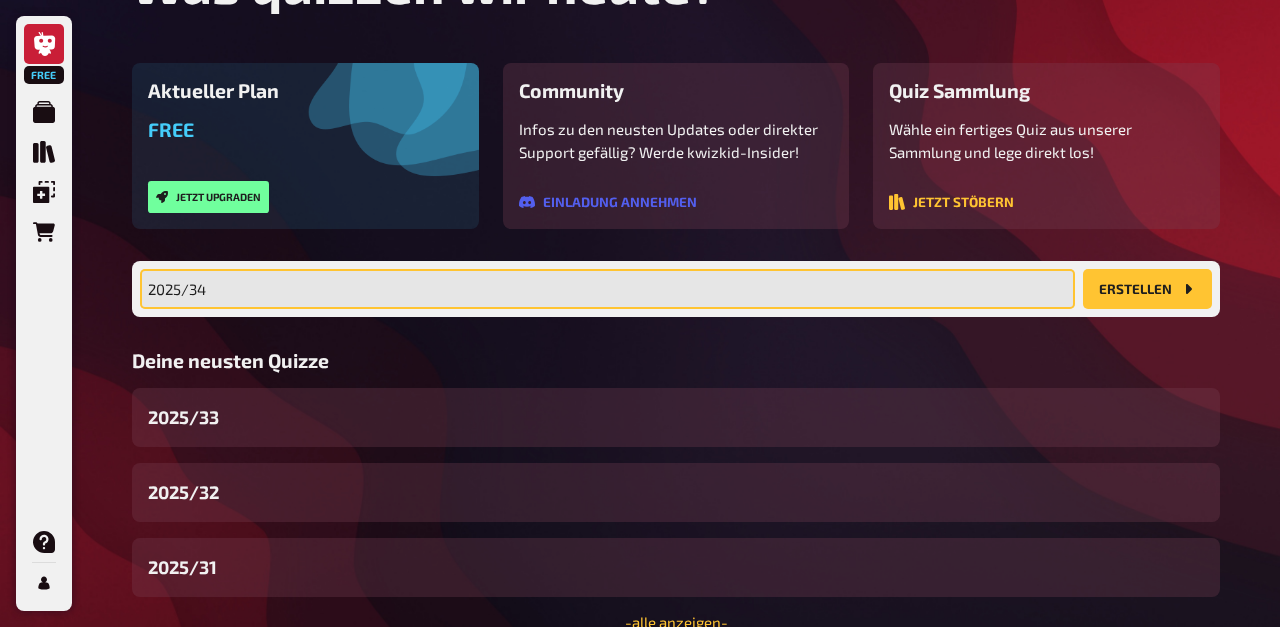 type on "2025/34" 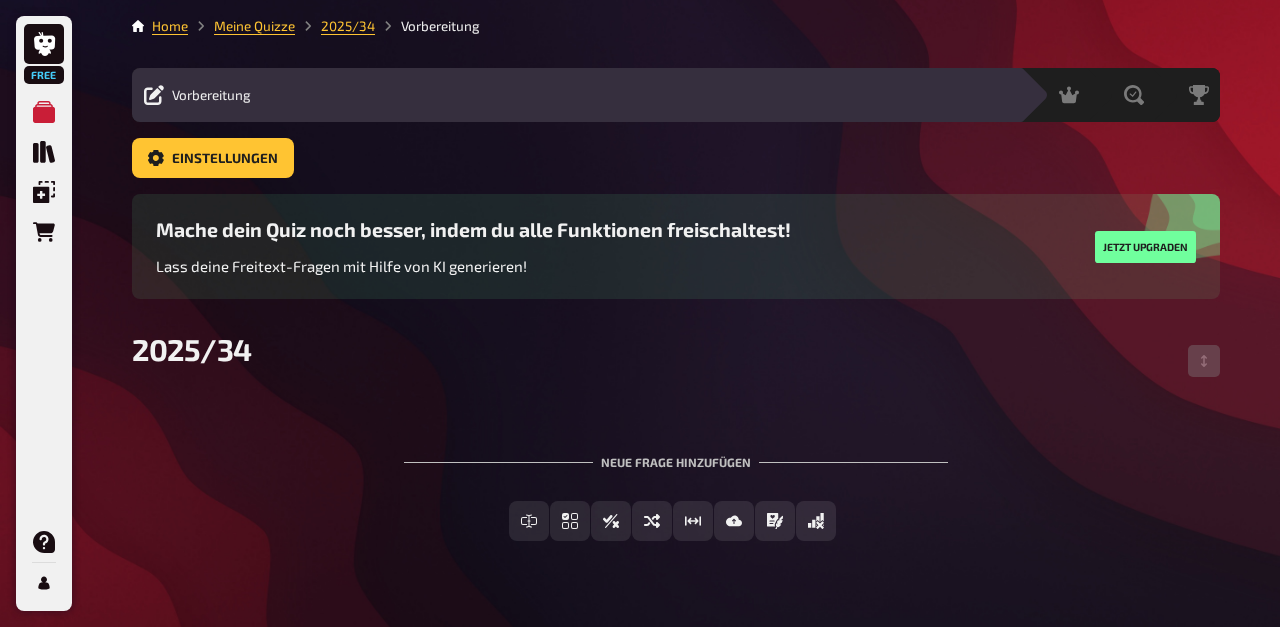 scroll, scrollTop: 44, scrollLeft: 0, axis: vertical 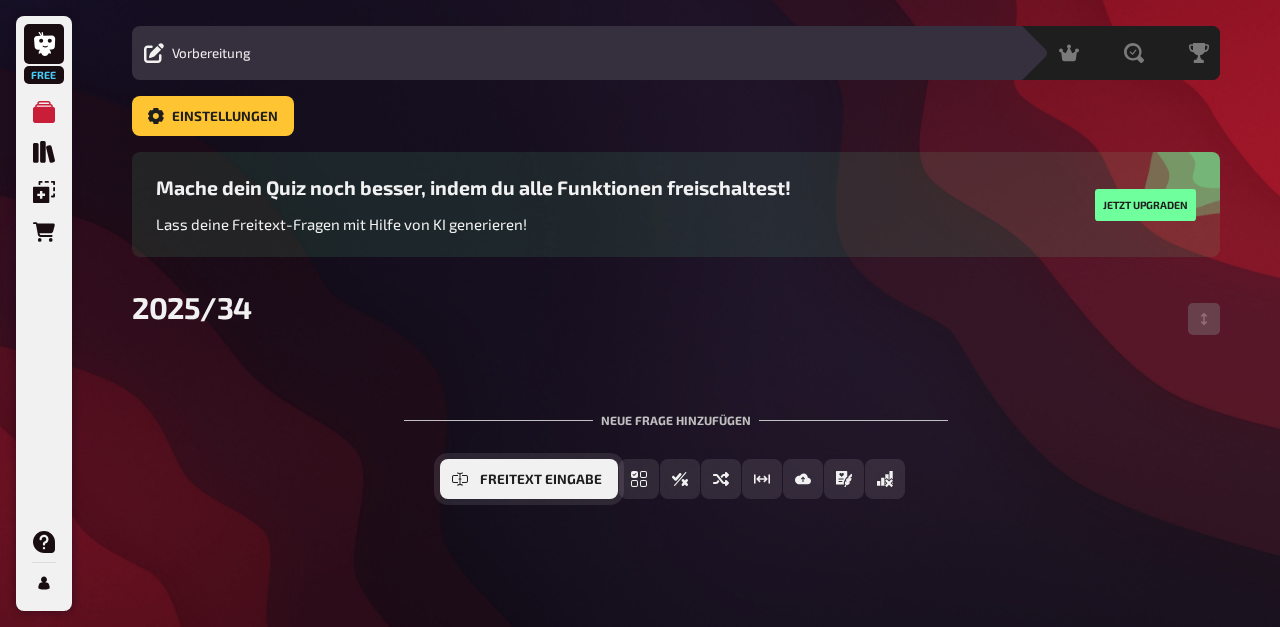 click on "Freitext Eingabe" at bounding box center [529, 479] 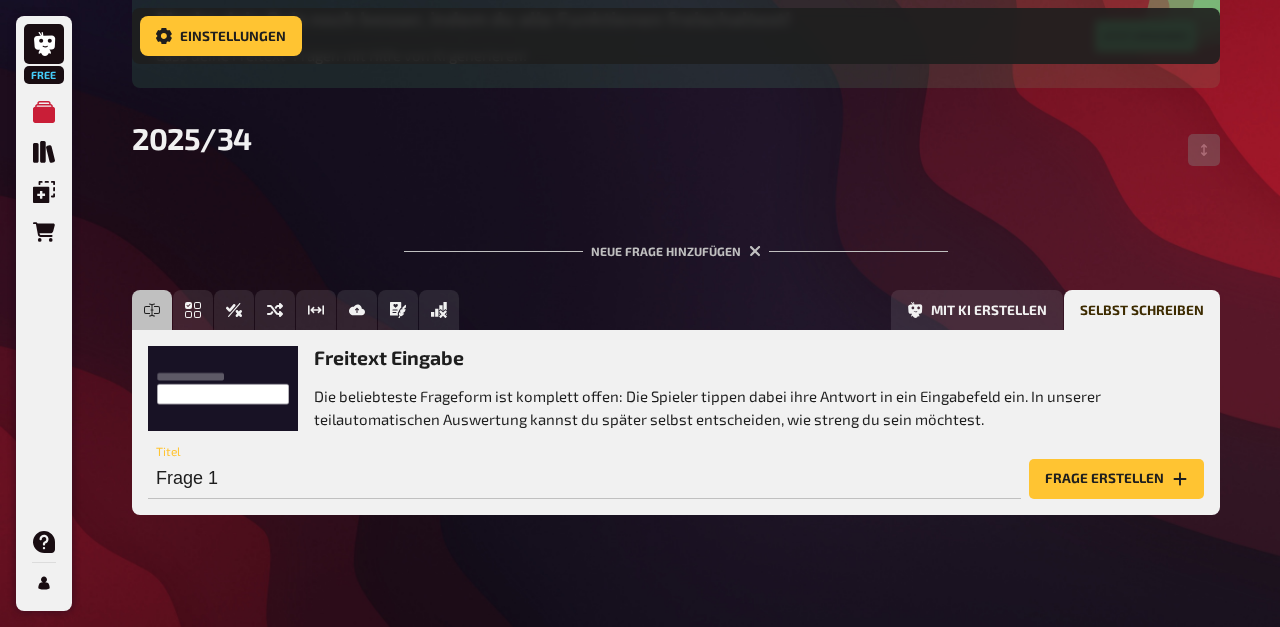 scroll, scrollTop: 228, scrollLeft: 0, axis: vertical 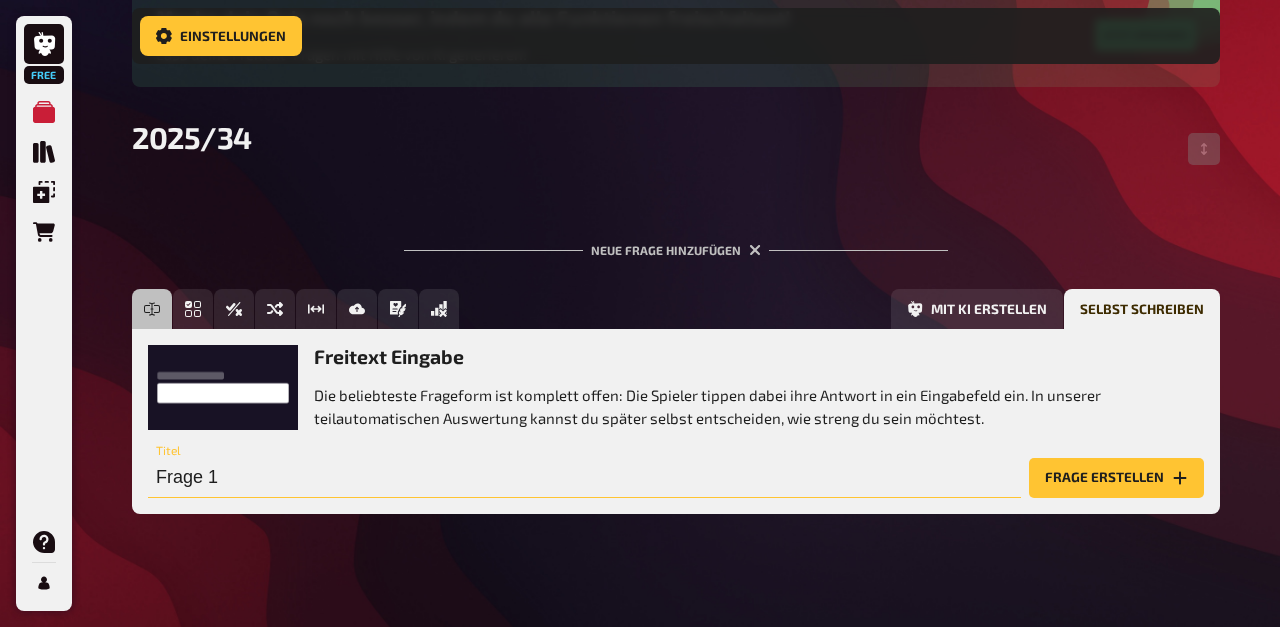 click on "Frage 1" at bounding box center (584, 478) 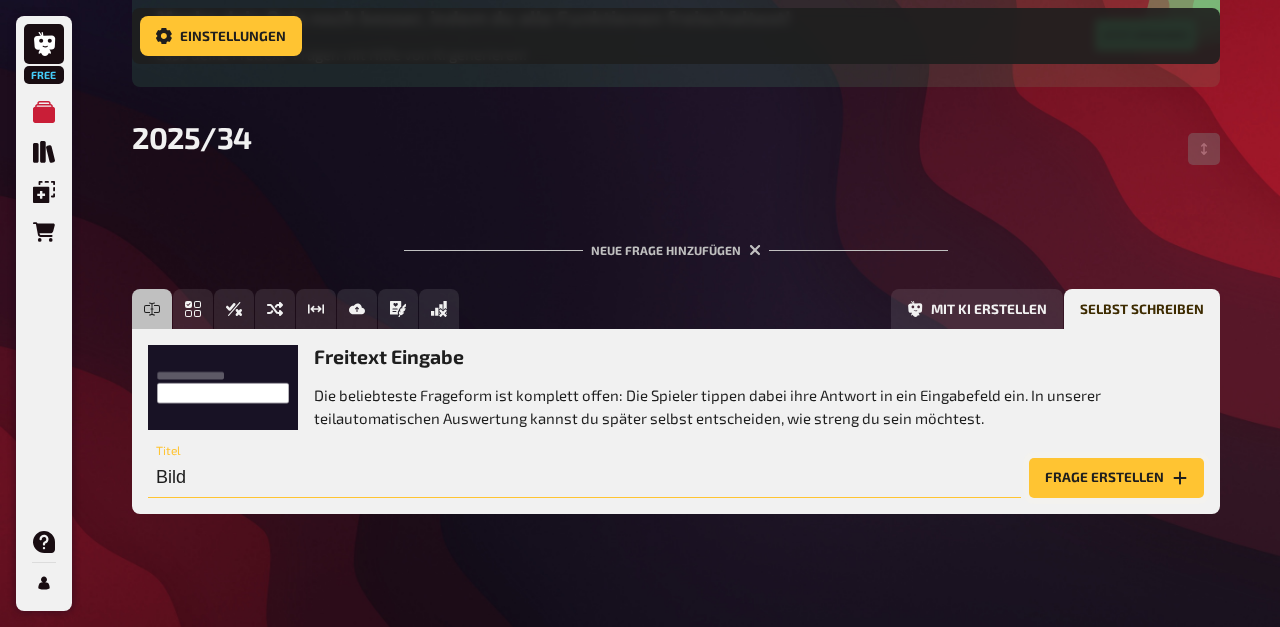 type on "Bild" 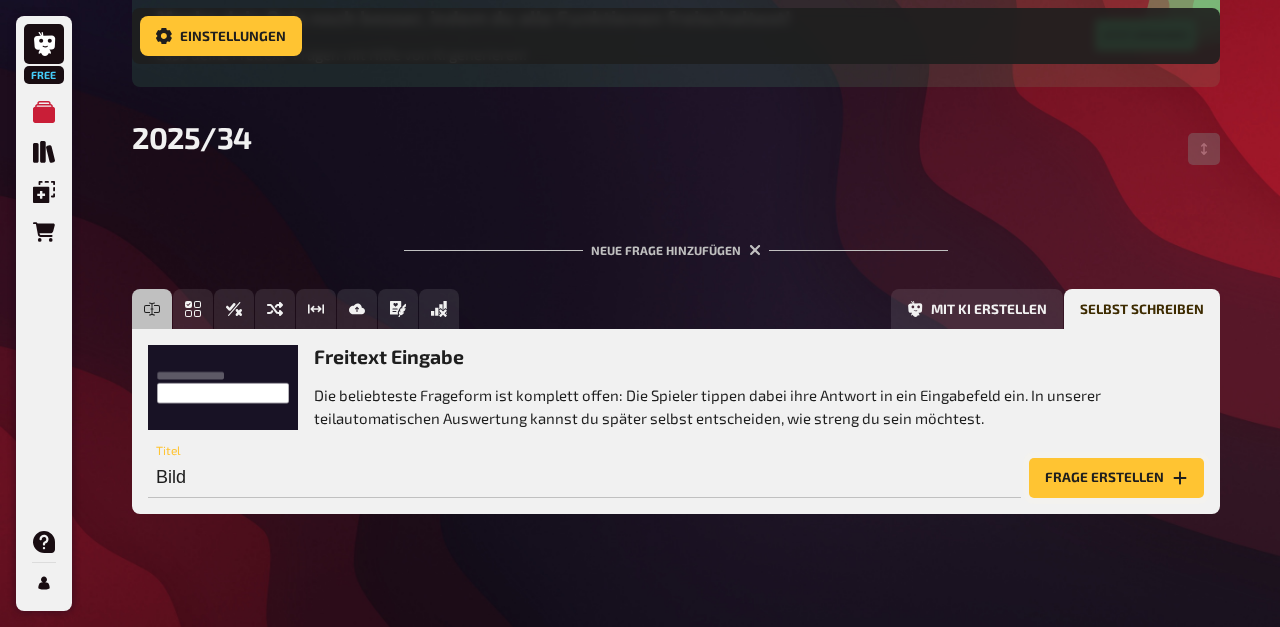 click on "Frage erstellen" at bounding box center (1116, 478) 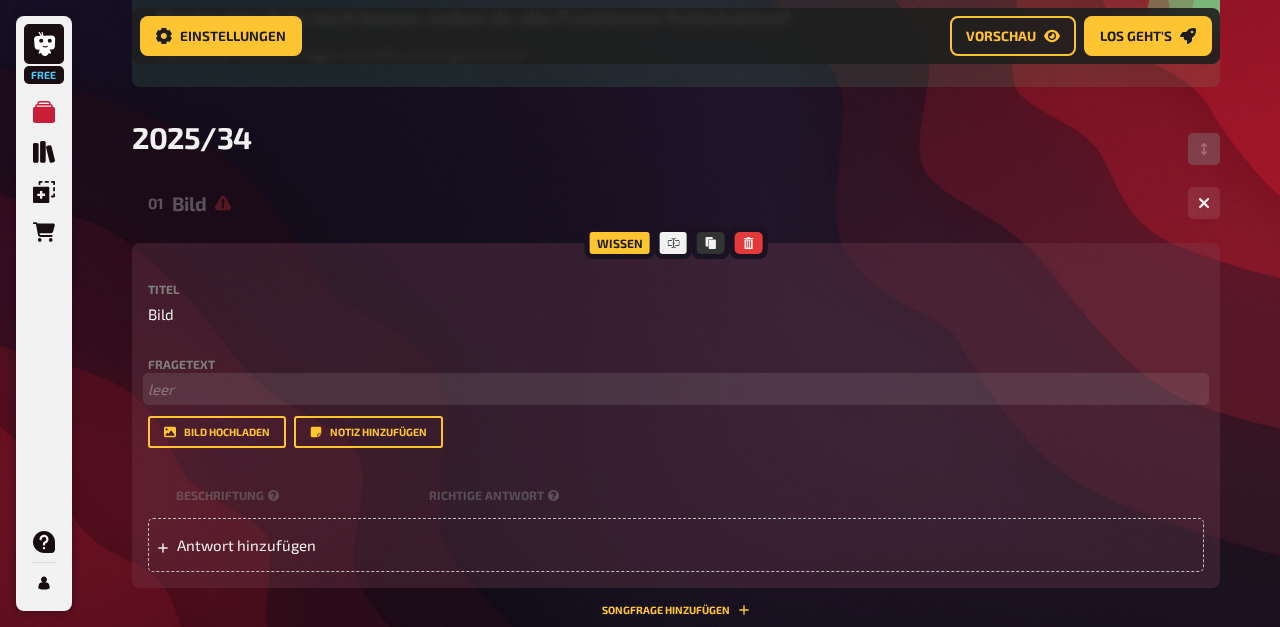 click on "﻿ leer" at bounding box center [676, 389] 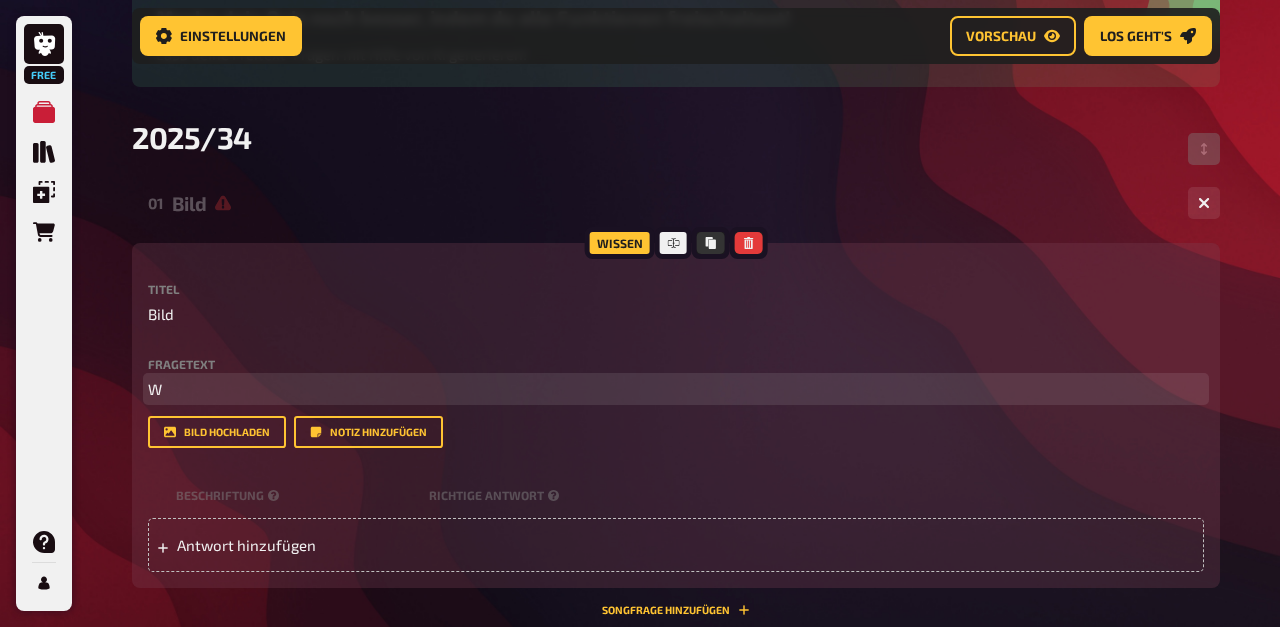 type 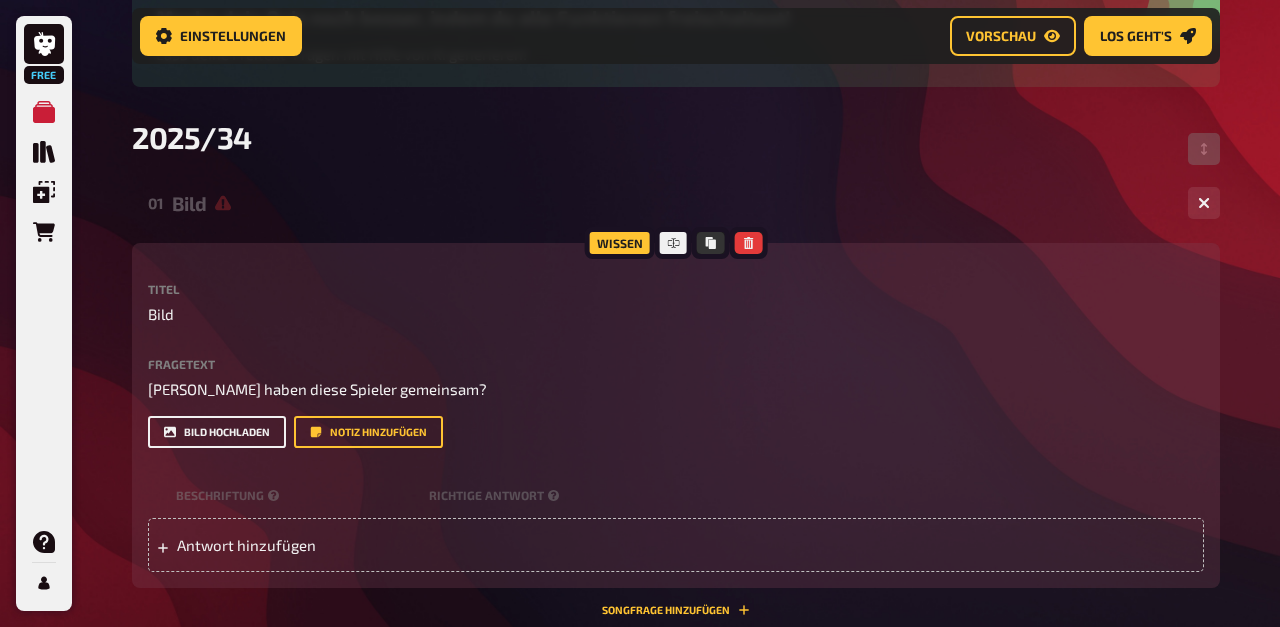 click on "Bild hochladen" at bounding box center [217, 432] 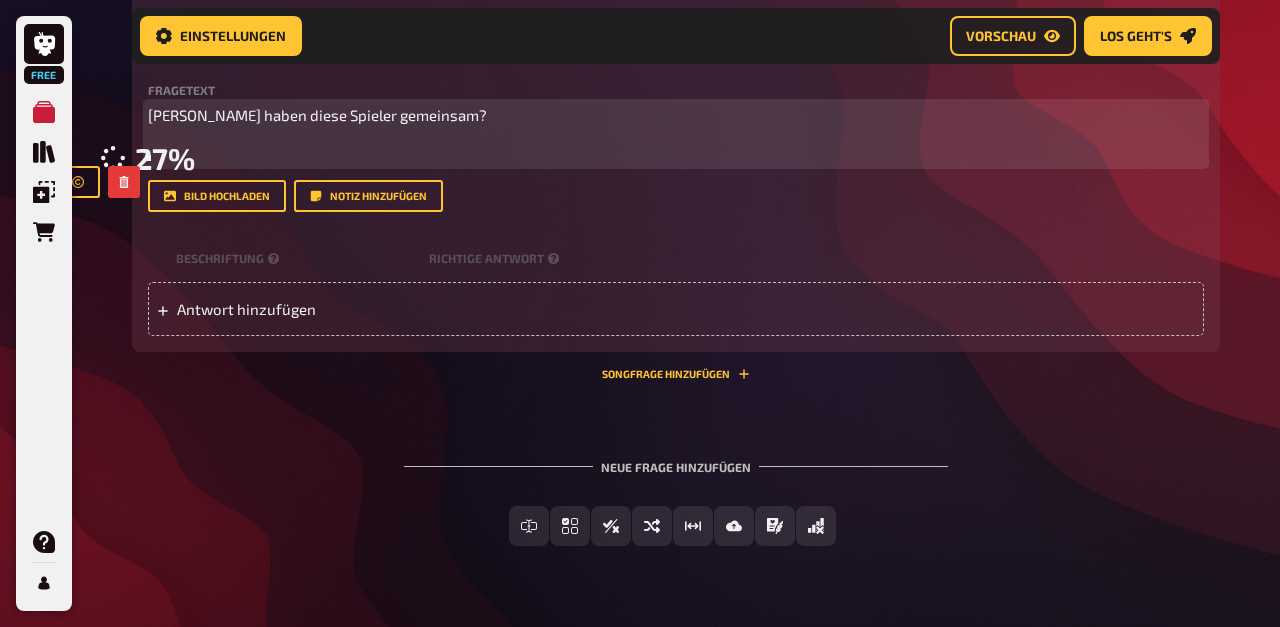 scroll, scrollTop: 504, scrollLeft: 0, axis: vertical 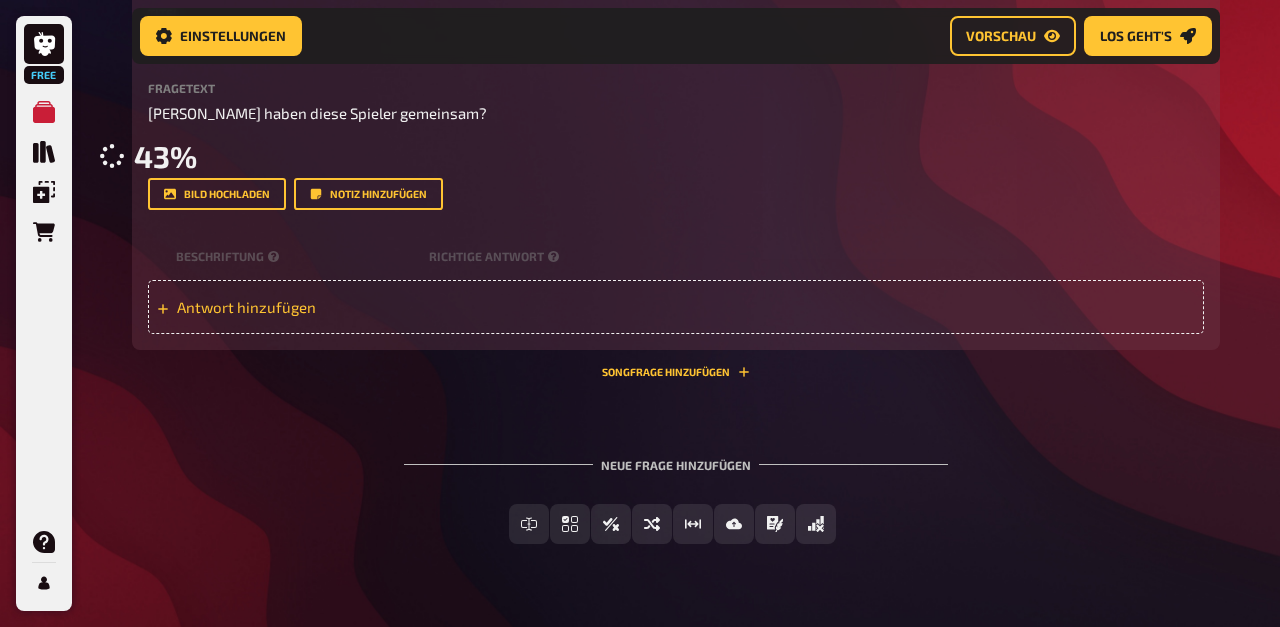 click on "Antwort hinzufügen" at bounding box center (332, 307) 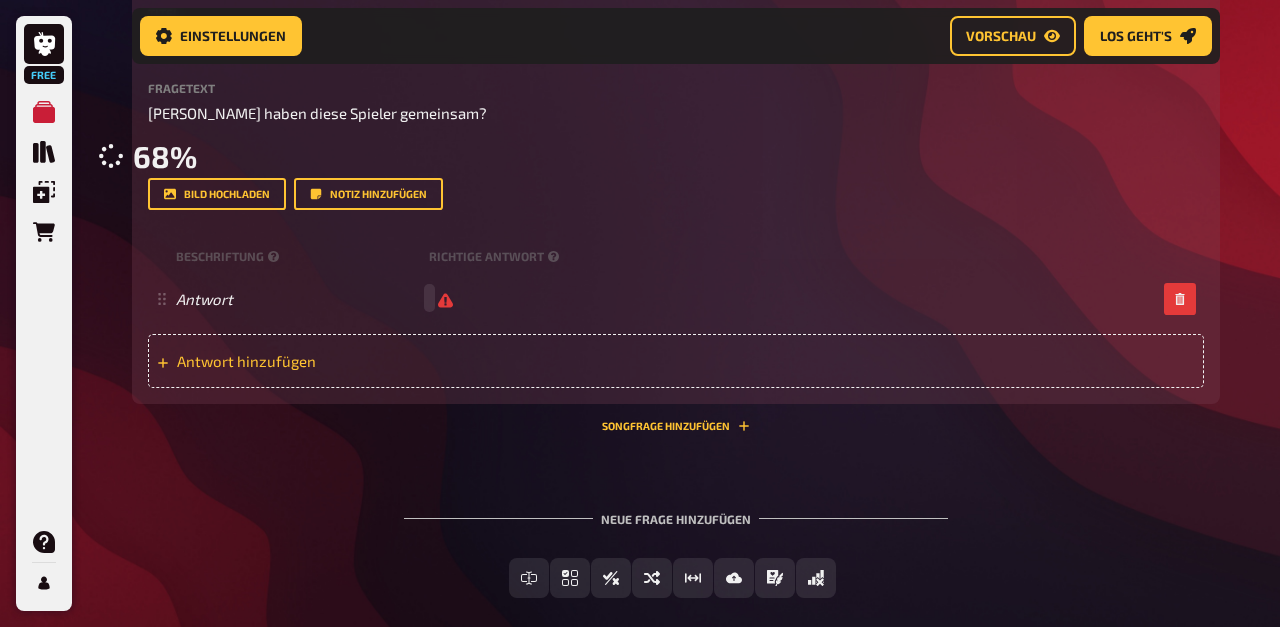 type 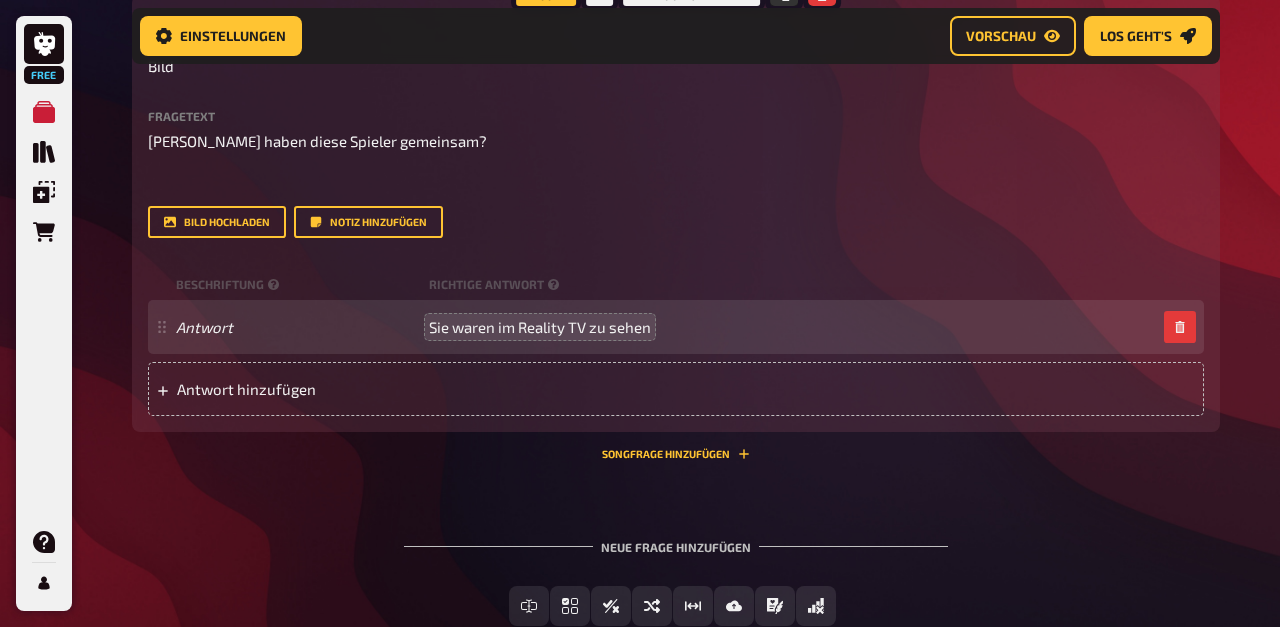 scroll, scrollTop: 249, scrollLeft: 0, axis: vertical 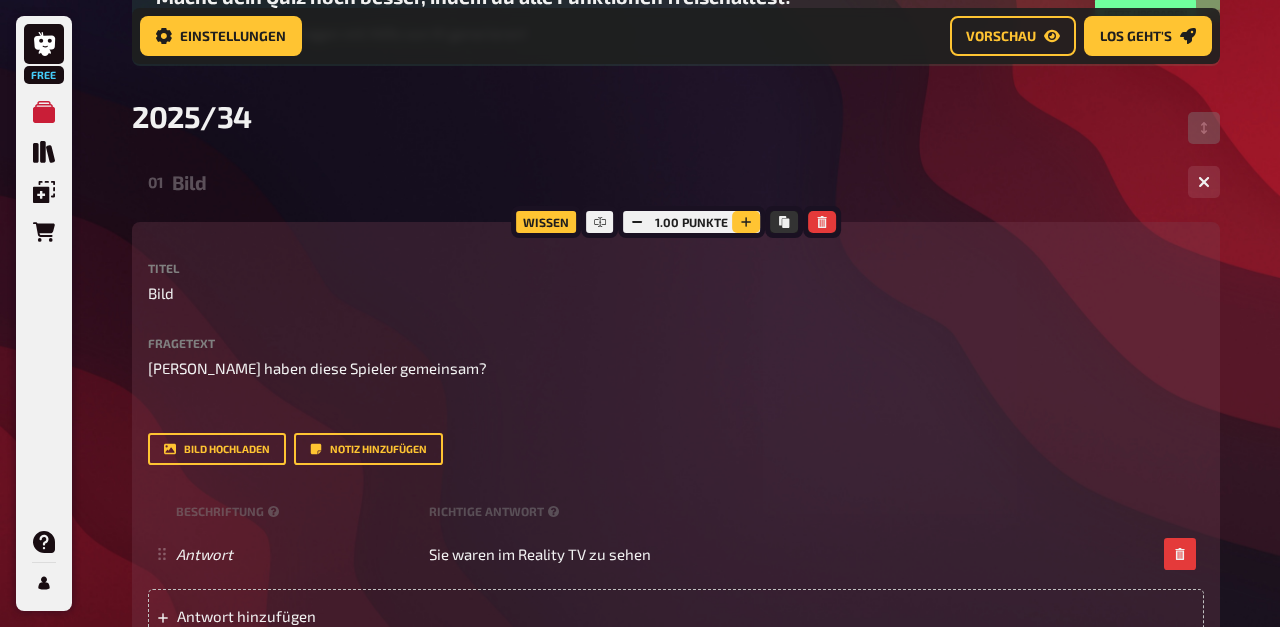 click at bounding box center (746, 222) 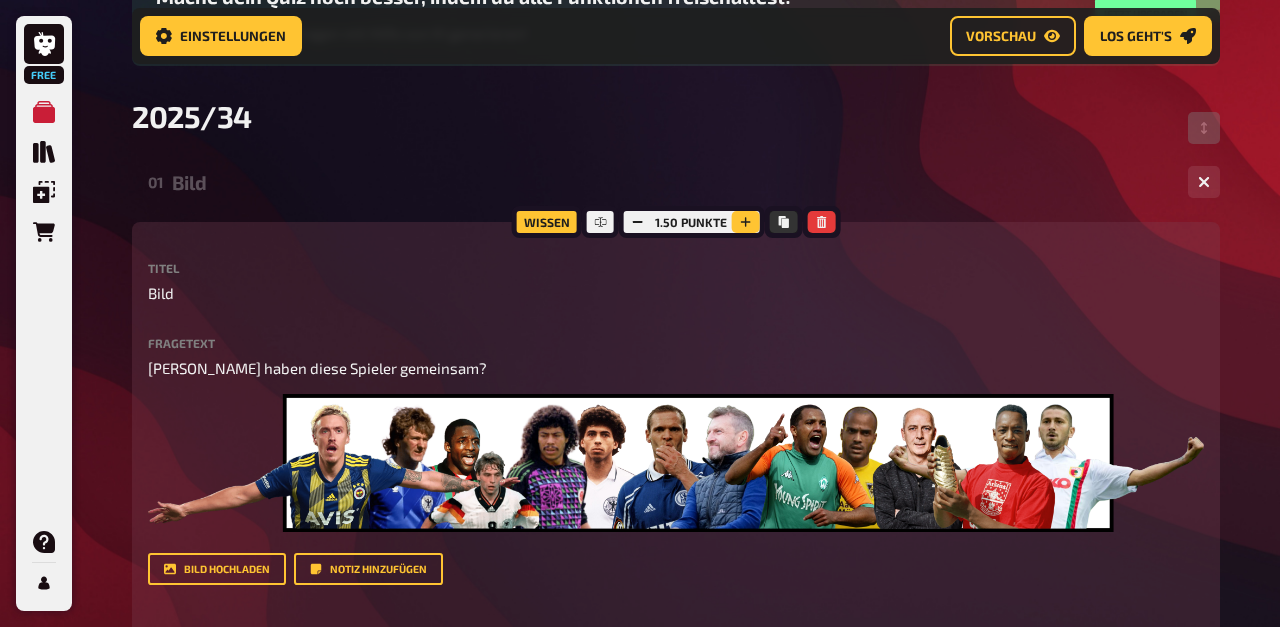 click at bounding box center (745, 222) 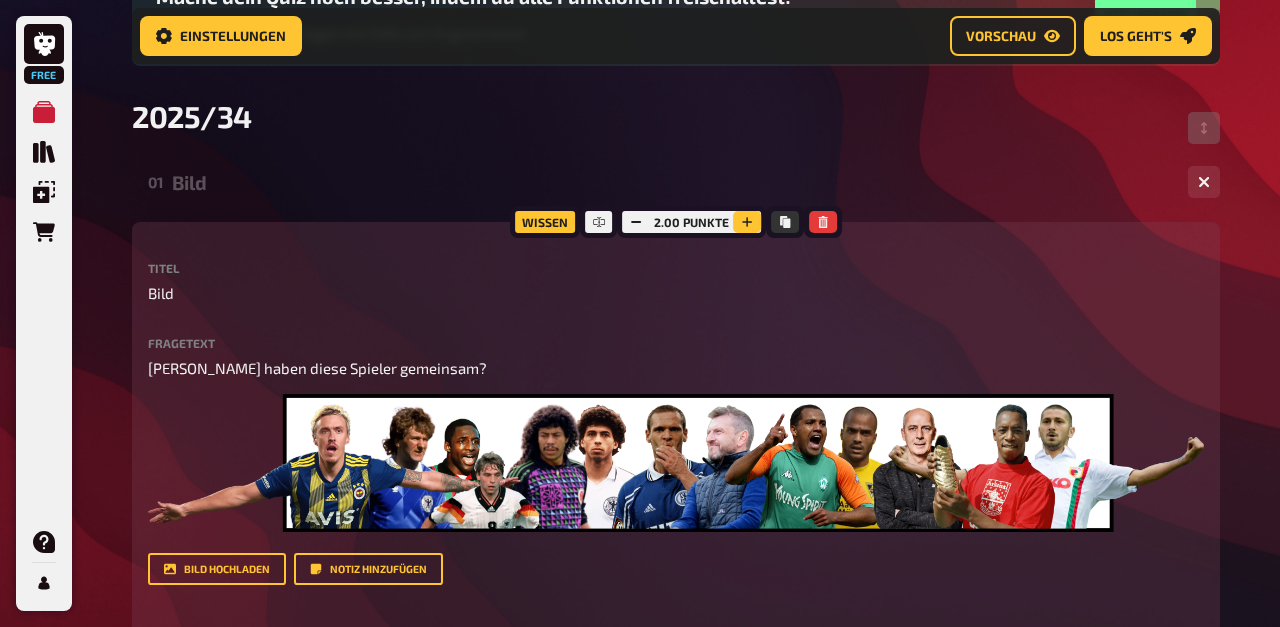 click at bounding box center (747, 222) 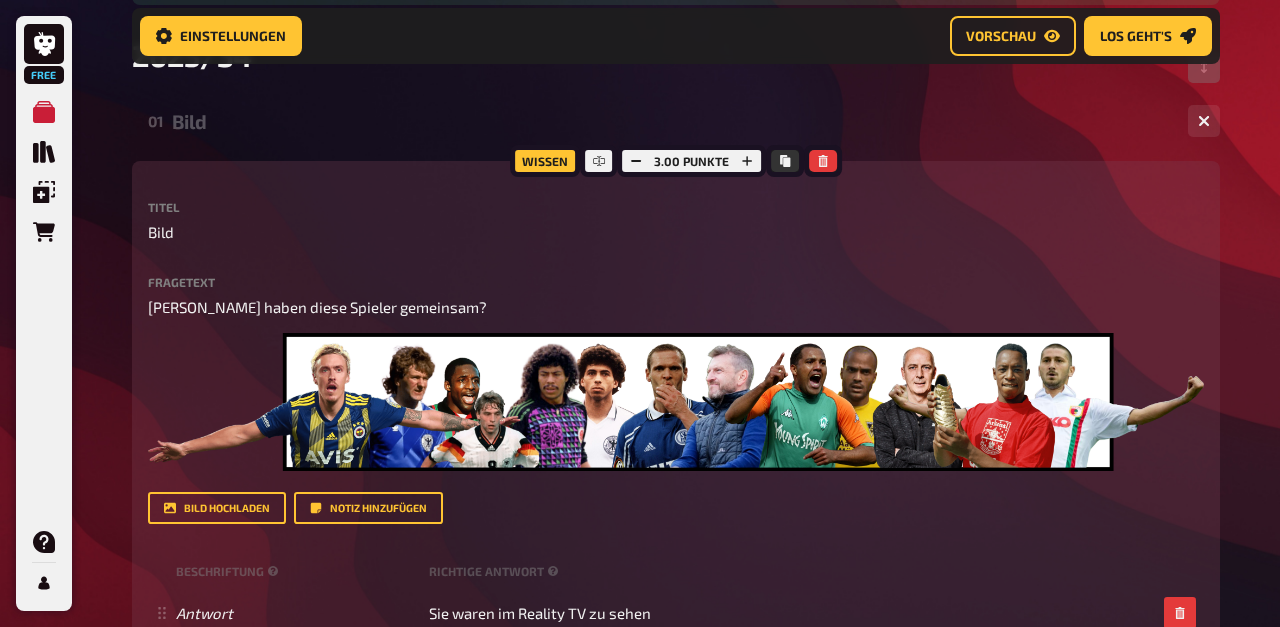scroll, scrollTop: 311, scrollLeft: 0, axis: vertical 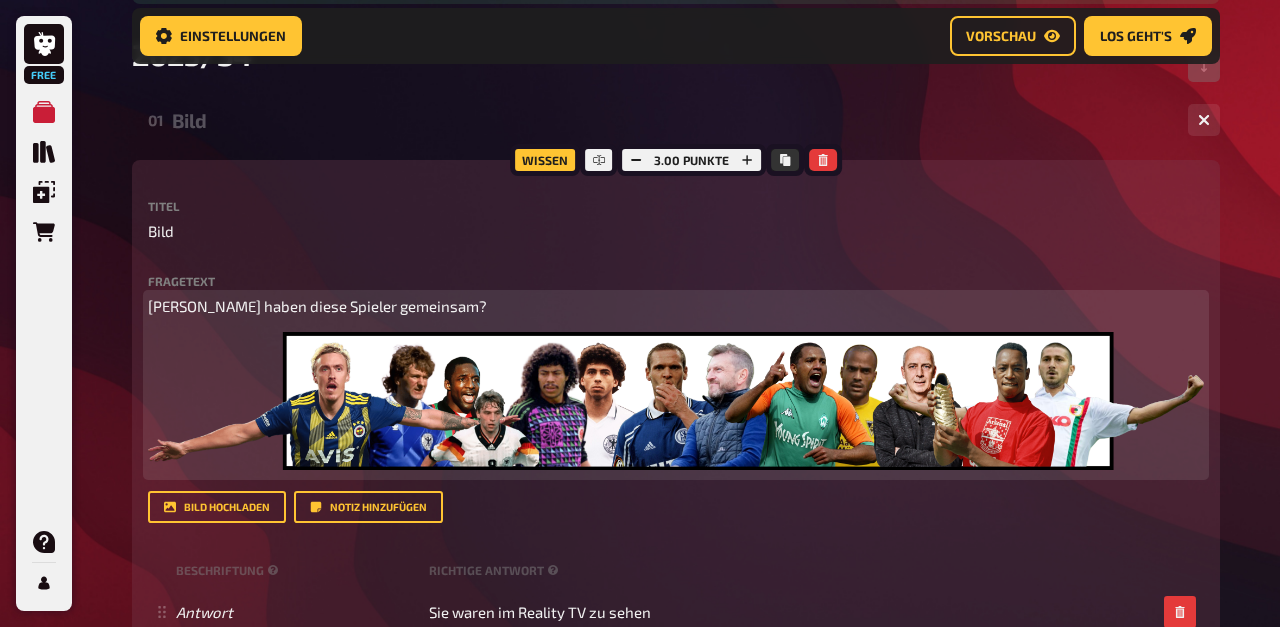 click at bounding box center [676, 400] 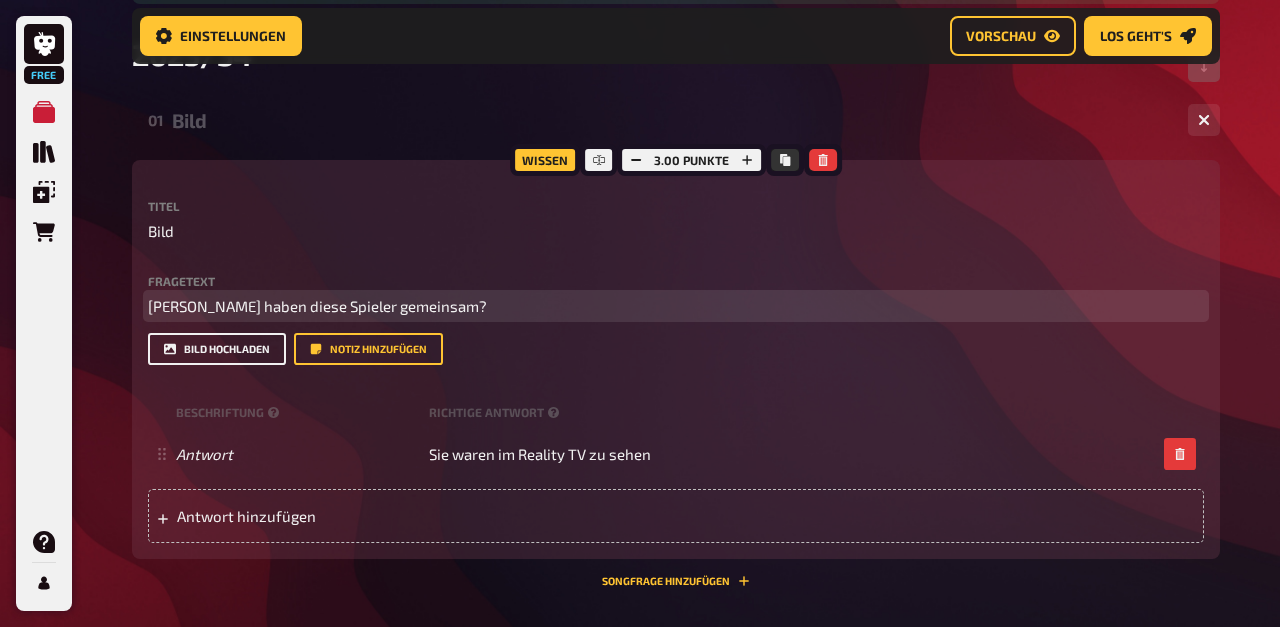 click on "Bild hochladen" at bounding box center (217, 349) 